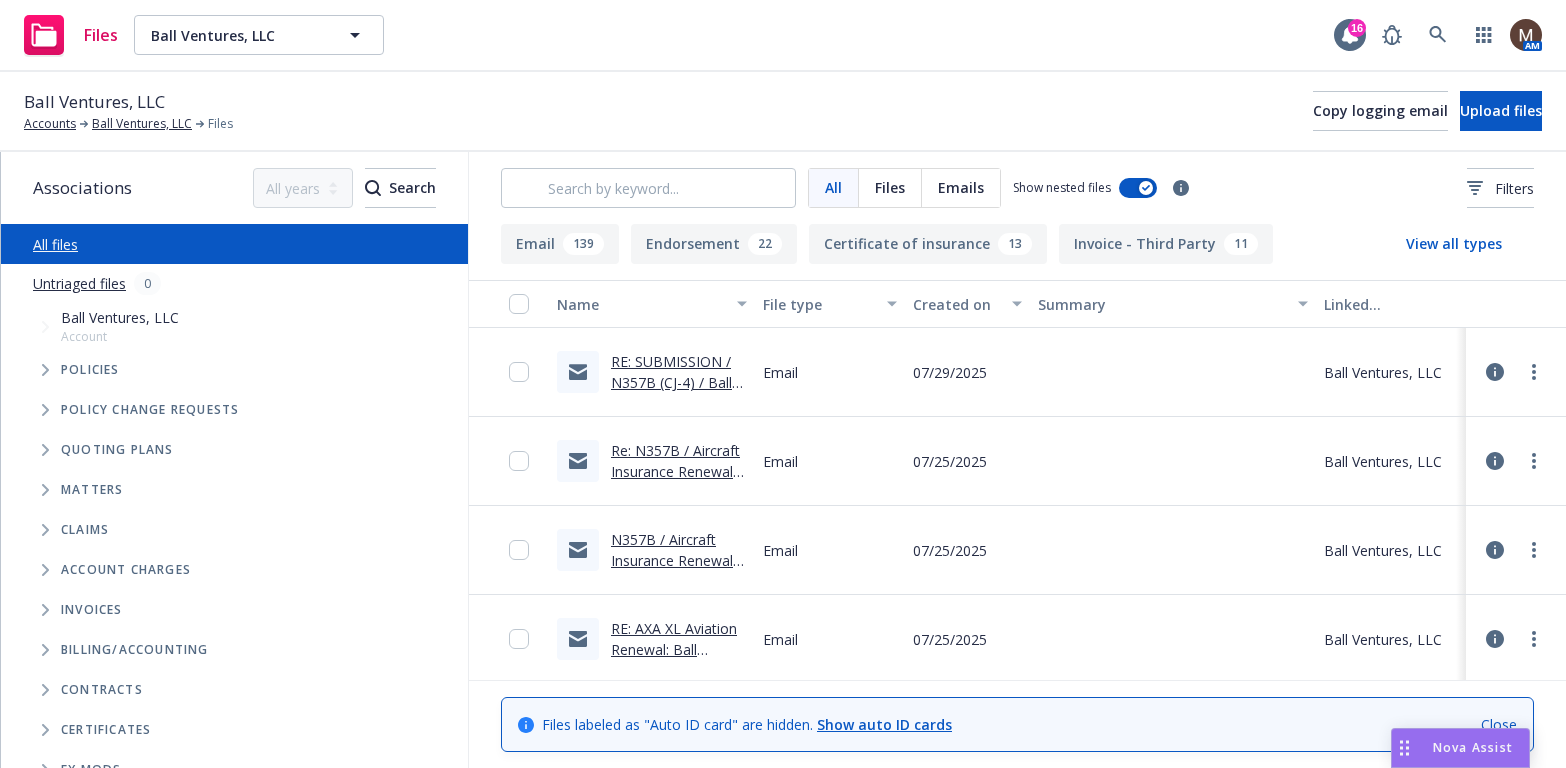 scroll, scrollTop: 0, scrollLeft: 0, axis: both 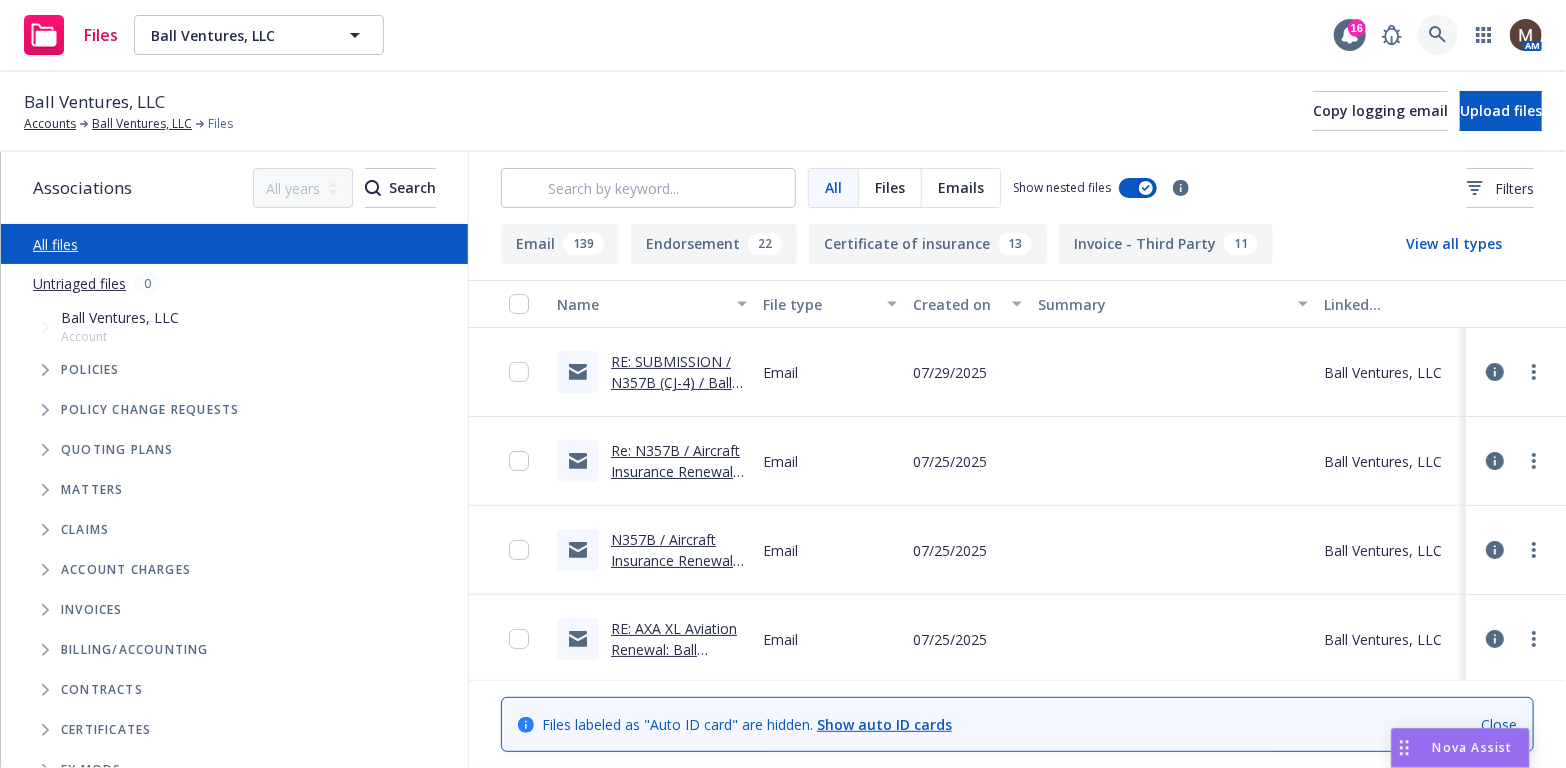 click 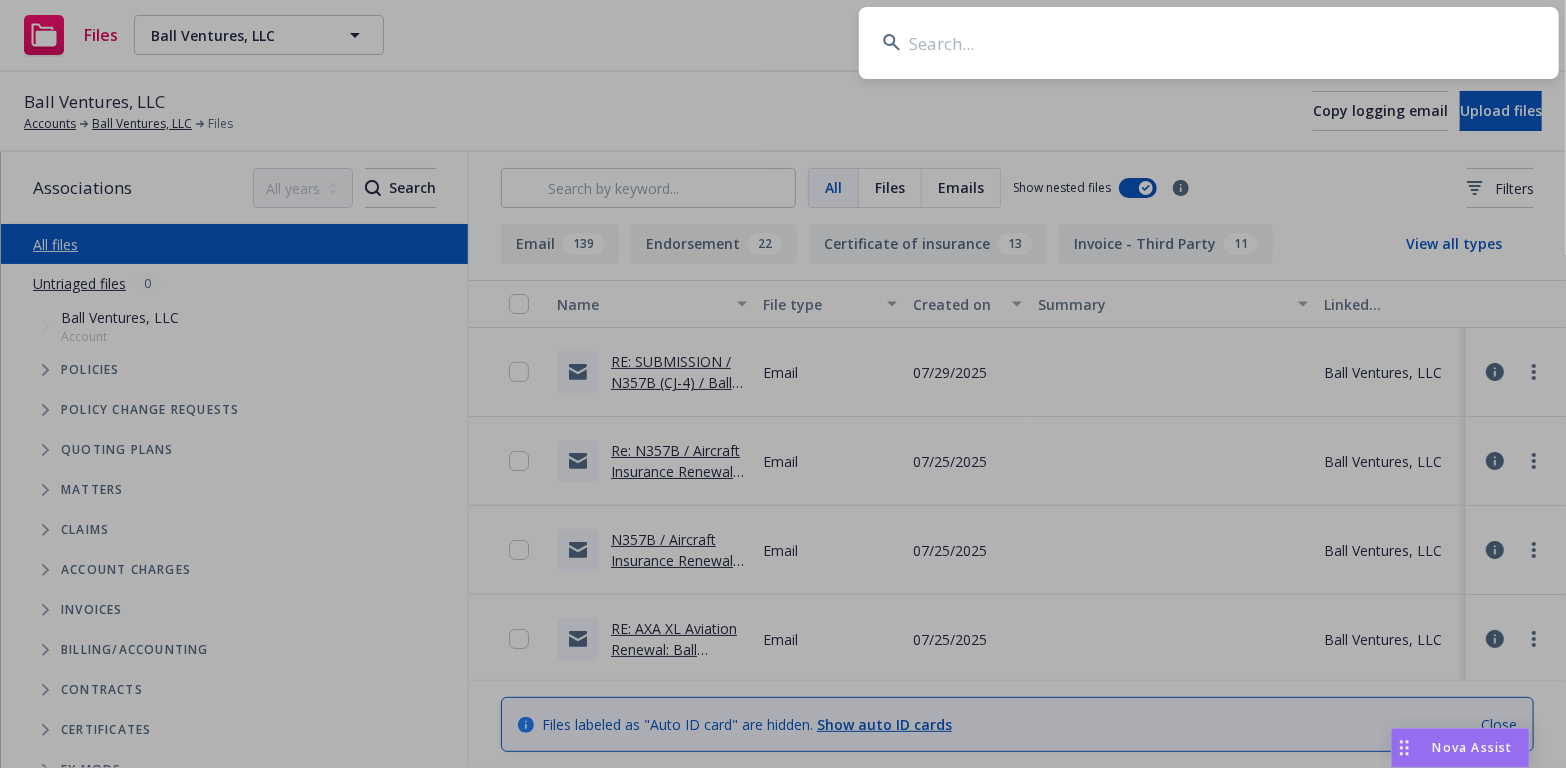 click at bounding box center [1209, 43] 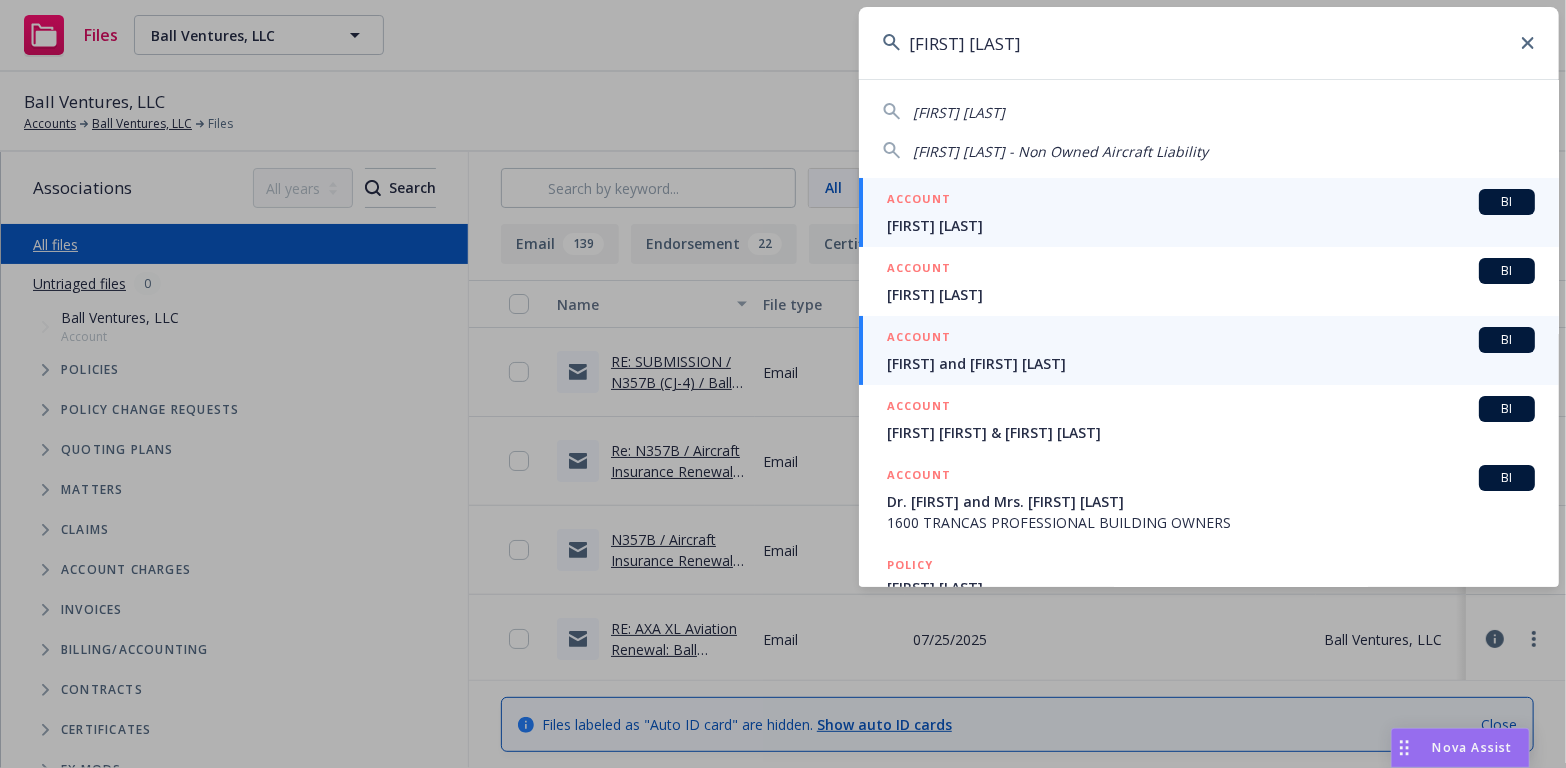 type on "[FIRST] [LAST]" 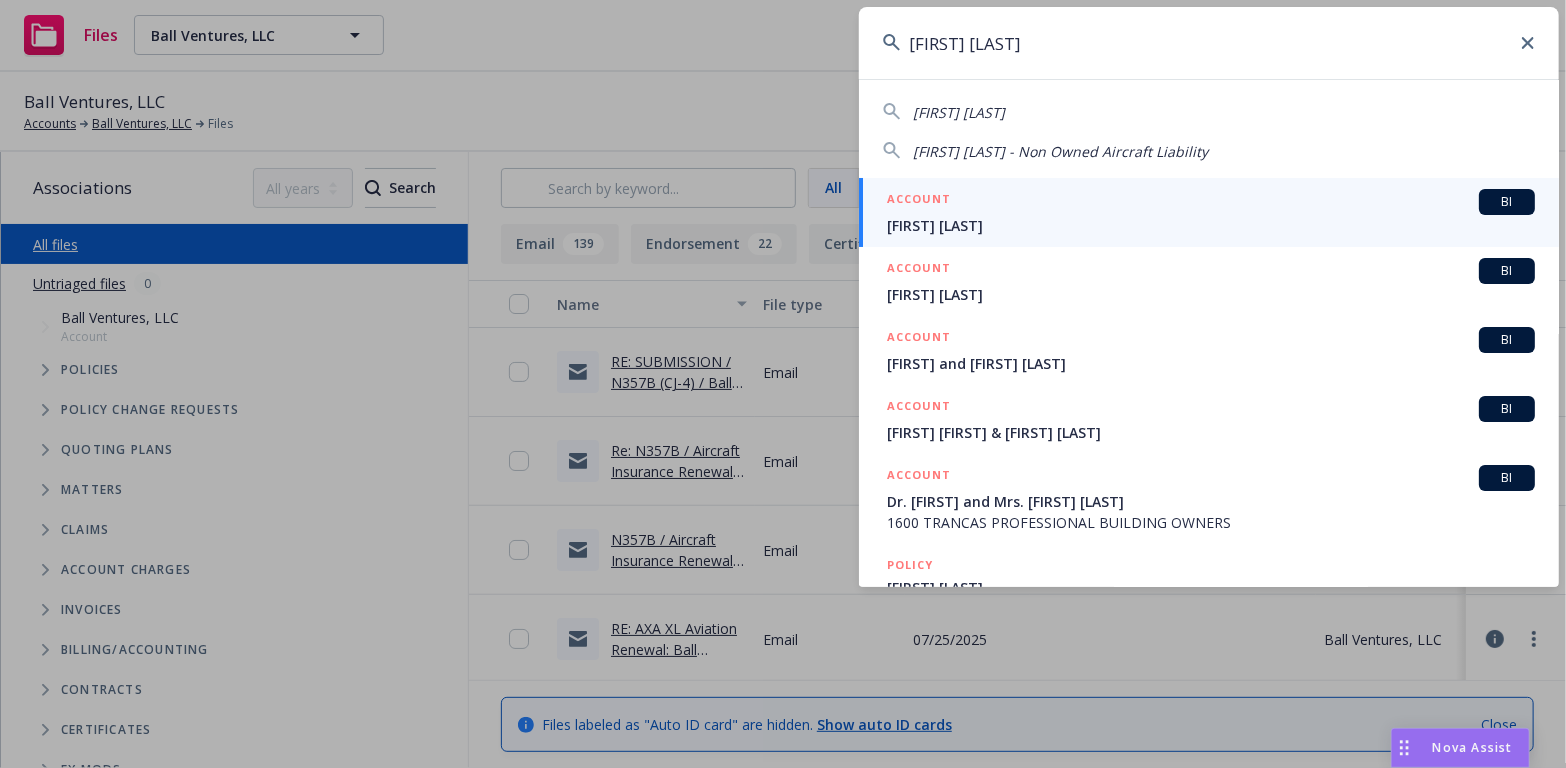 click on "[FIRST] and [FIRST] [LAST]" at bounding box center [1211, 363] 